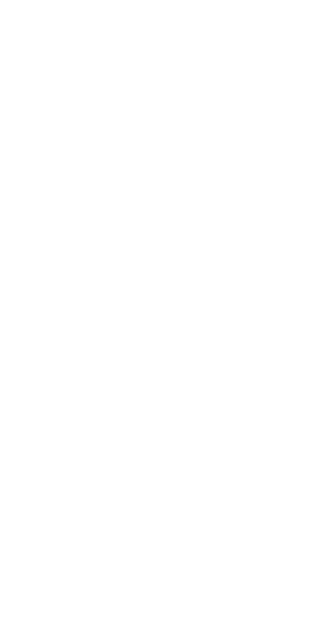 scroll, scrollTop: 0, scrollLeft: 0, axis: both 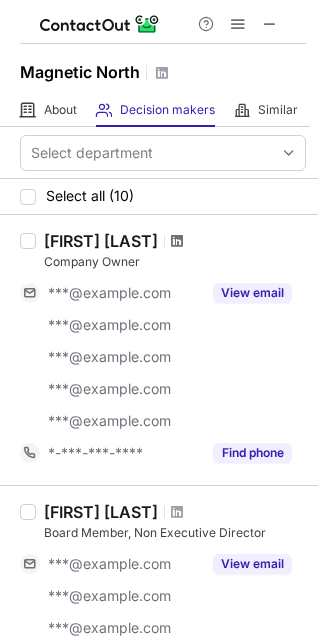 click at bounding box center [177, 241] 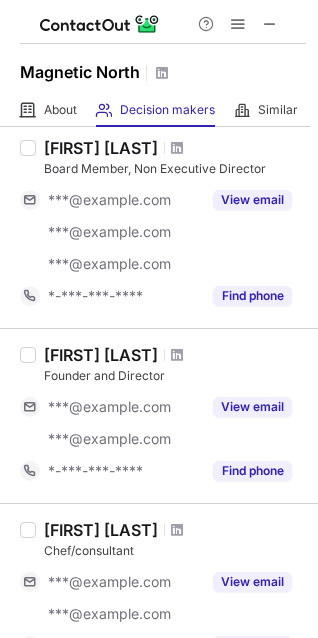 scroll, scrollTop: 400, scrollLeft: 0, axis: vertical 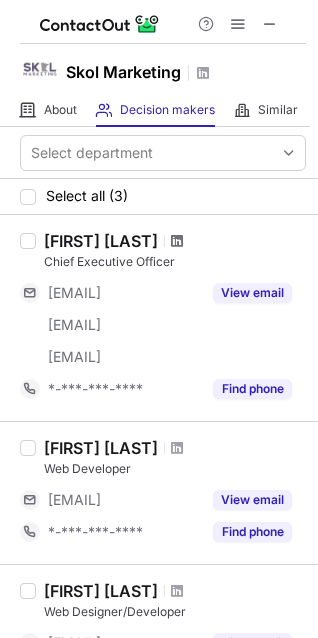 click at bounding box center [177, 241] 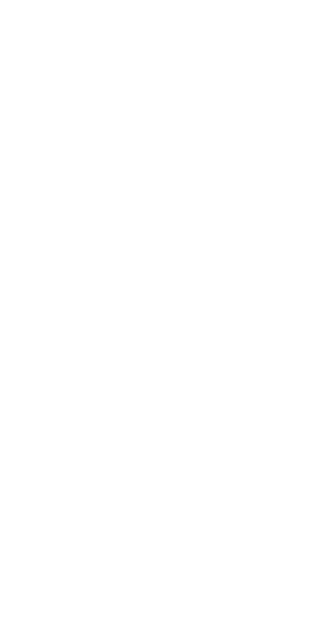 scroll, scrollTop: 0, scrollLeft: 0, axis: both 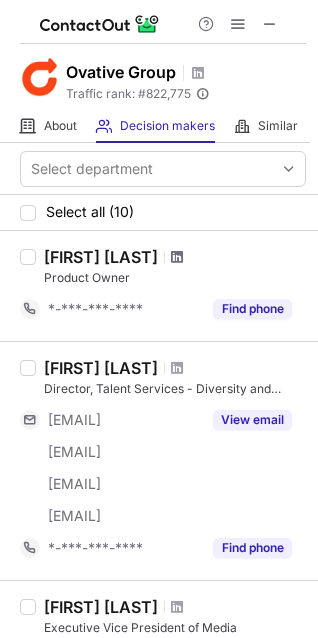 click at bounding box center [177, 257] 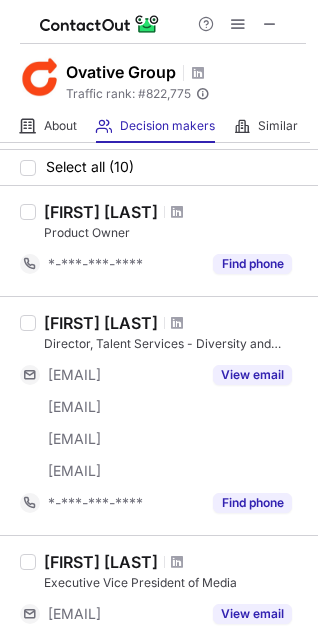scroll, scrollTop: 0, scrollLeft: 0, axis: both 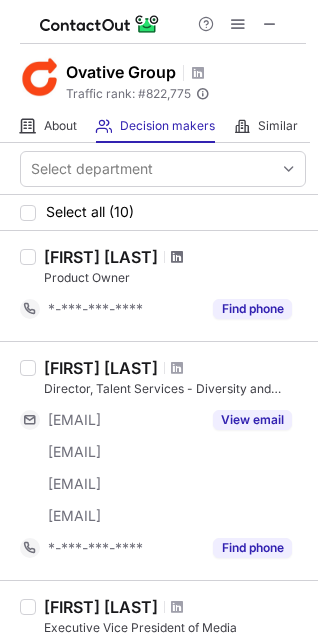 click at bounding box center (177, 257) 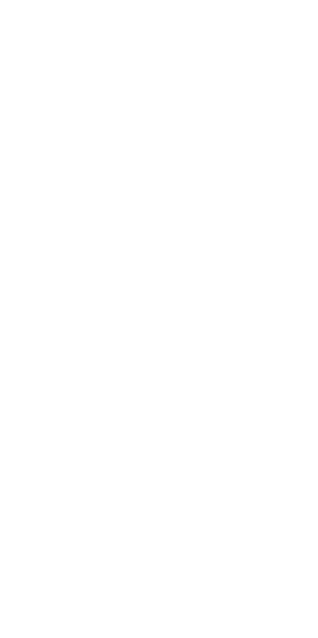 scroll, scrollTop: 0, scrollLeft: 0, axis: both 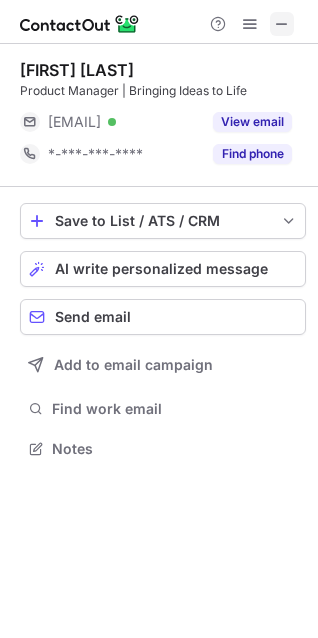 click at bounding box center [282, 24] 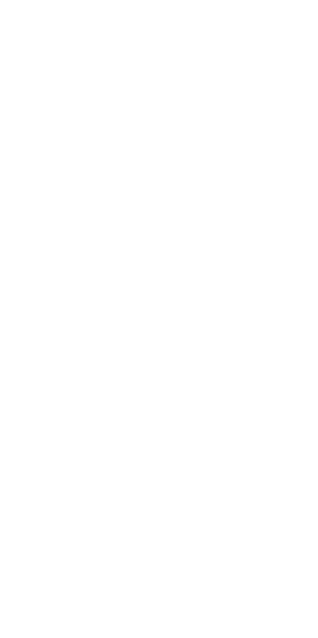 scroll, scrollTop: 0, scrollLeft: 0, axis: both 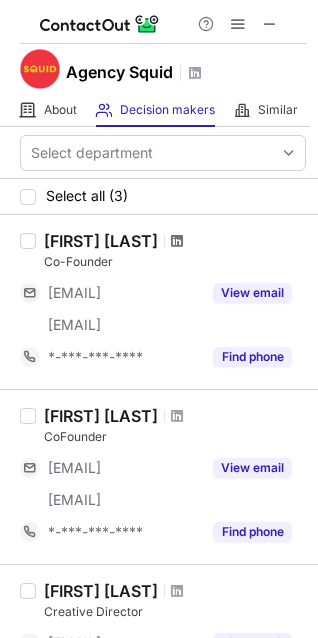 click at bounding box center [177, 241] 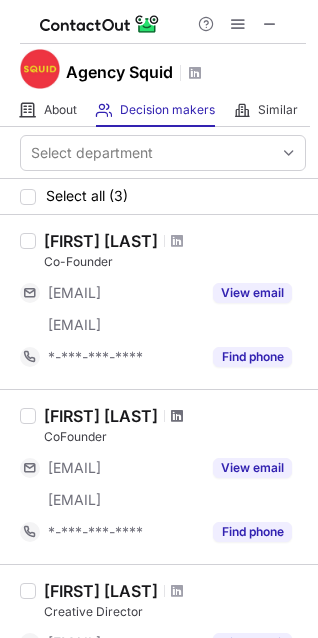 click at bounding box center [177, 416] 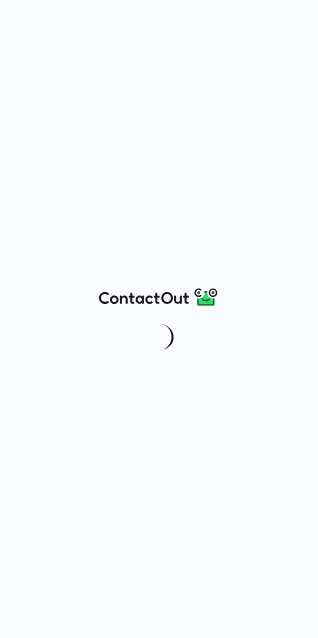 scroll, scrollTop: 0, scrollLeft: 0, axis: both 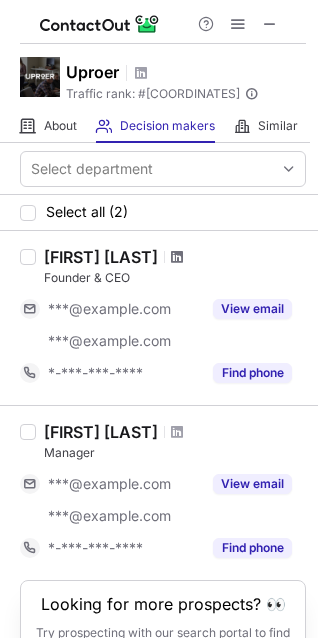 click at bounding box center [177, 257] 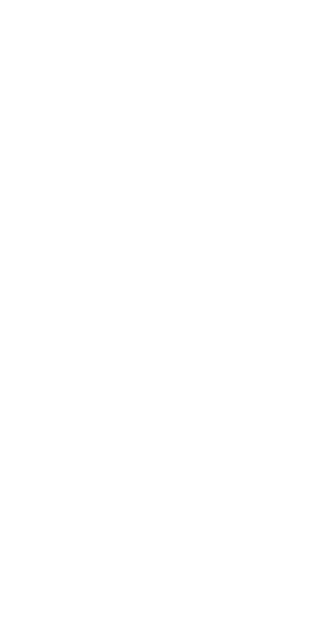 scroll, scrollTop: 0, scrollLeft: 0, axis: both 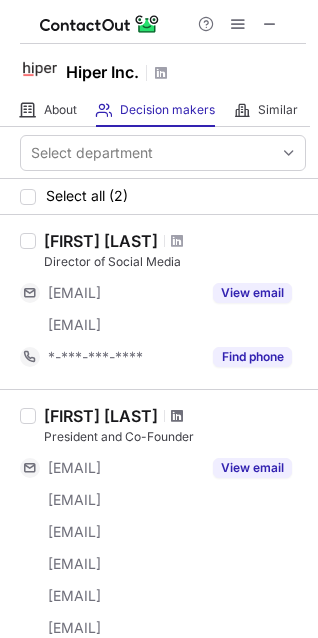 click at bounding box center (177, 416) 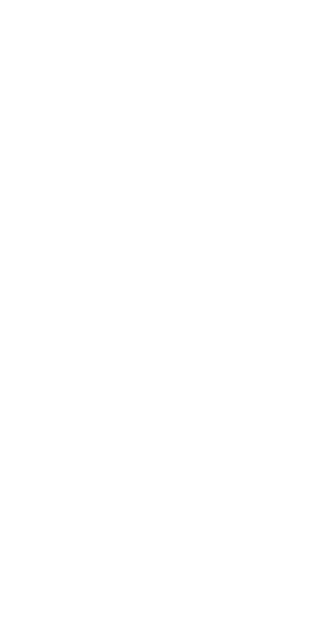 scroll, scrollTop: 0, scrollLeft: 0, axis: both 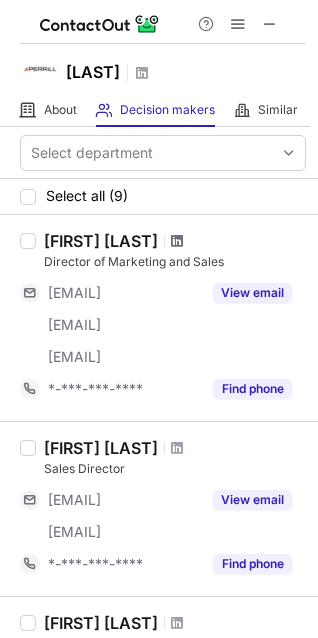 click at bounding box center [177, 241] 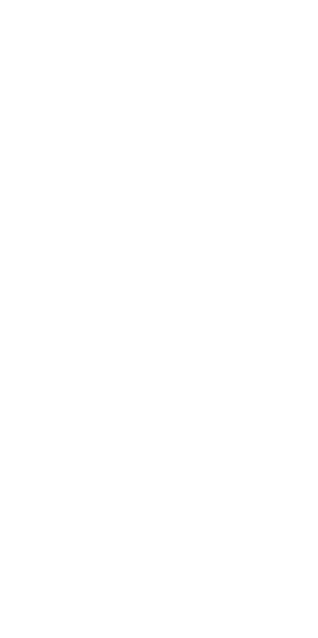 scroll, scrollTop: 0, scrollLeft: 0, axis: both 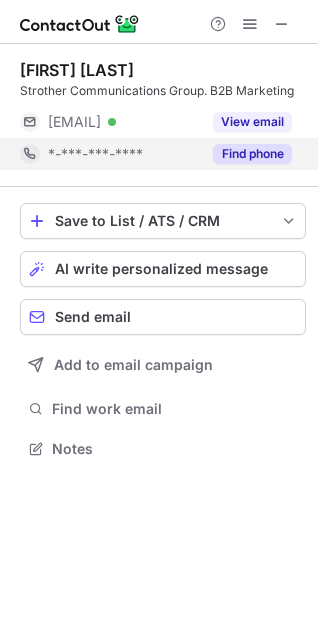 click on "Find phone" at bounding box center (252, 154) 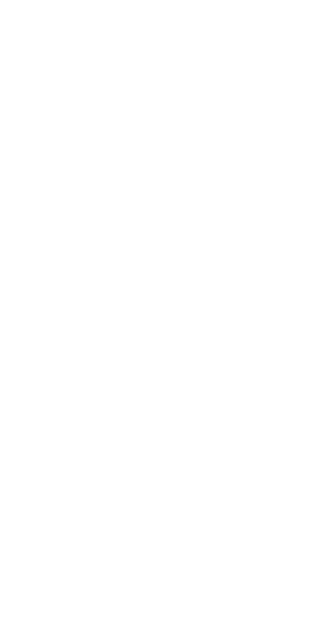 scroll, scrollTop: 0, scrollLeft: 0, axis: both 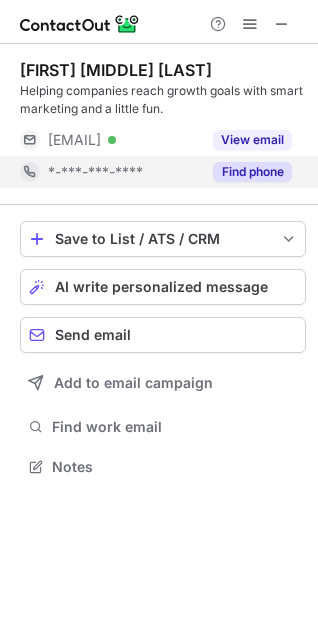 click on "Find phone" at bounding box center [252, 172] 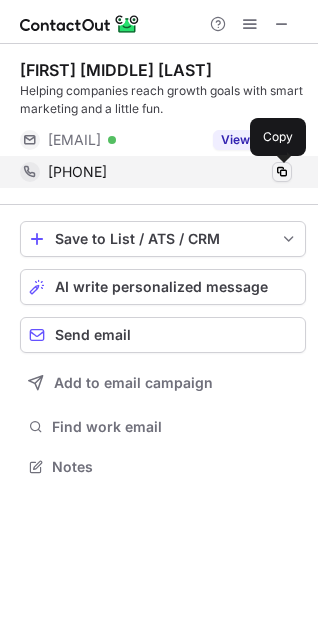 click at bounding box center (282, 172) 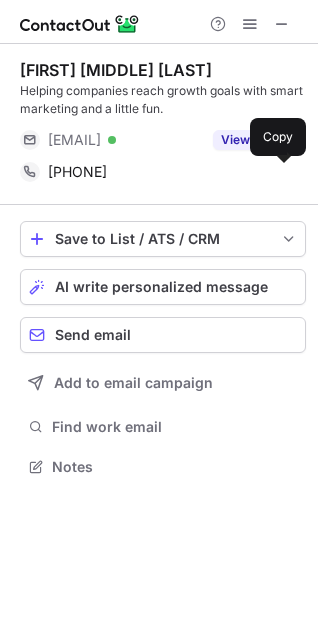 type 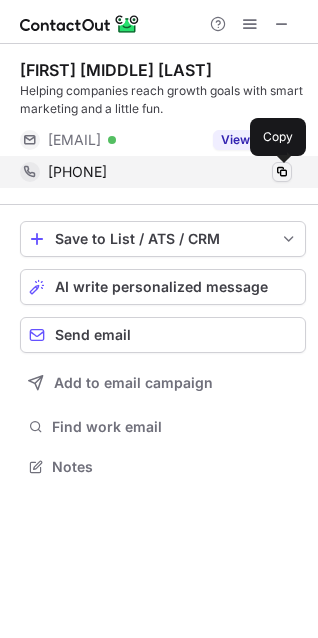 click at bounding box center (282, 172) 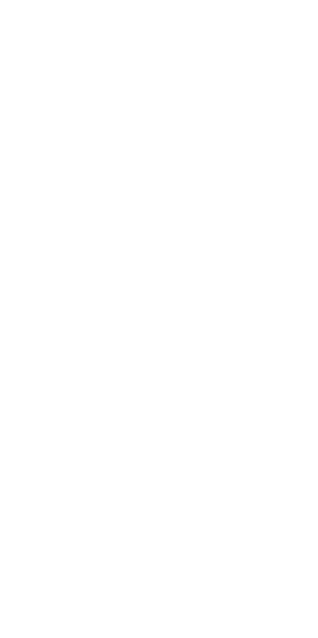 scroll, scrollTop: 0, scrollLeft: 0, axis: both 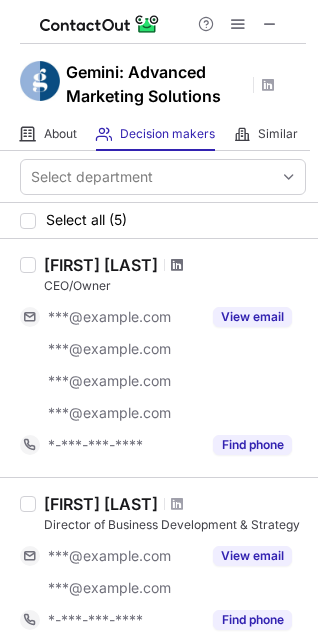 click at bounding box center [177, 265] 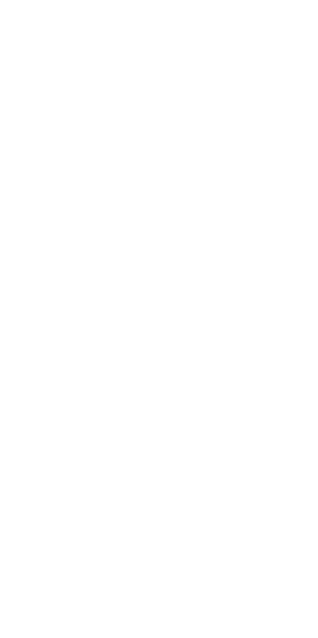 scroll, scrollTop: 0, scrollLeft: 0, axis: both 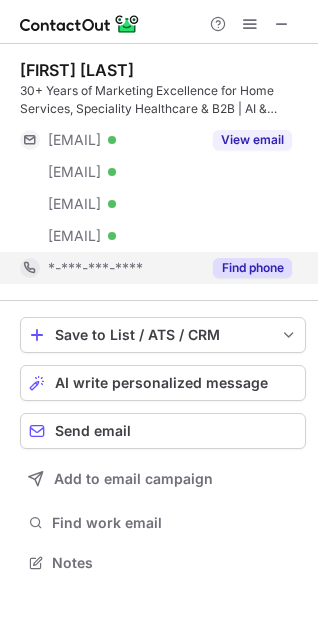 click on "Find phone" at bounding box center [252, 268] 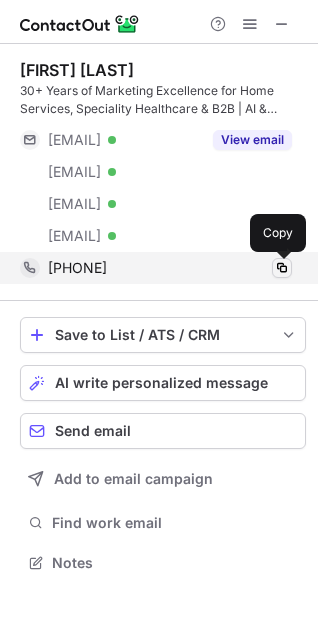 drag, startPoint x: 283, startPoint y: 263, endPoint x: 274, endPoint y: 270, distance: 11.401754 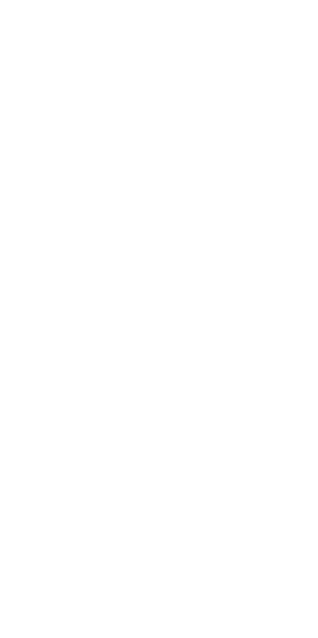 scroll, scrollTop: 0, scrollLeft: 0, axis: both 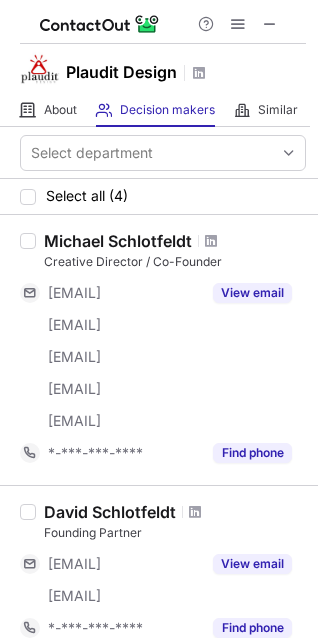 click on "Michael Schlotfeldt Creative Director / Co-Founder ***@gmail.com ***@plauditdesign.com ***@plauditdesign.com ***@twinrealtyrentals.com ***@plaudit.com View email *-***-***-**** Find phone" at bounding box center (159, 350) 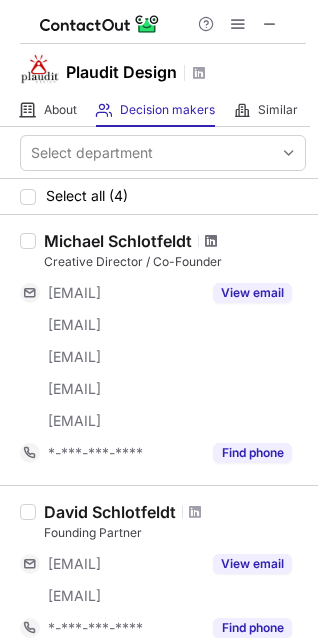 click at bounding box center (211, 241) 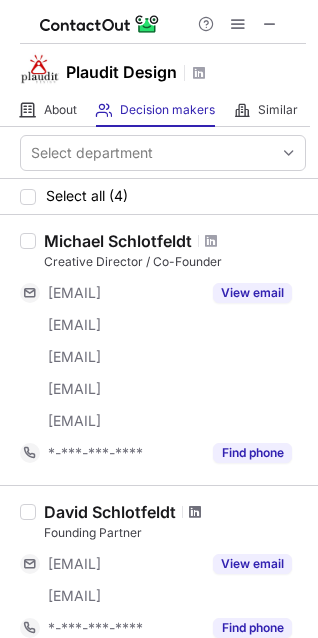 click at bounding box center [195, 512] 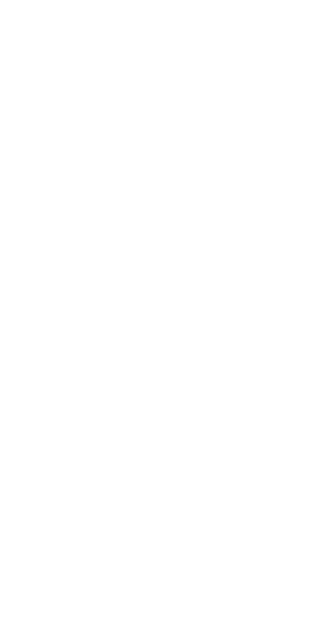 scroll, scrollTop: 0, scrollLeft: 0, axis: both 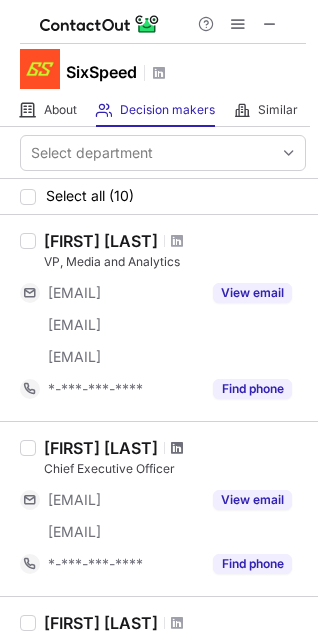 click at bounding box center (177, 448) 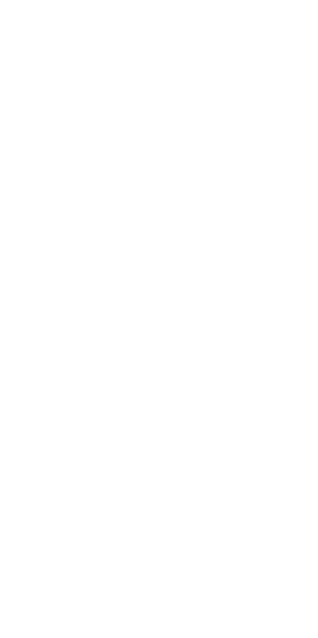 scroll, scrollTop: 0, scrollLeft: 0, axis: both 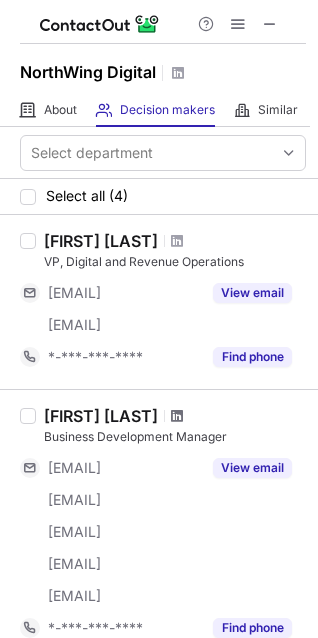 click at bounding box center (177, 416) 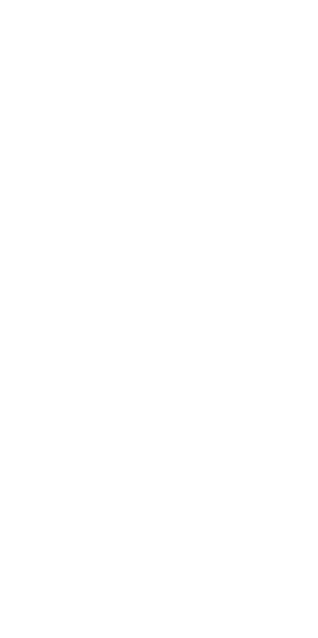 scroll, scrollTop: 0, scrollLeft: 0, axis: both 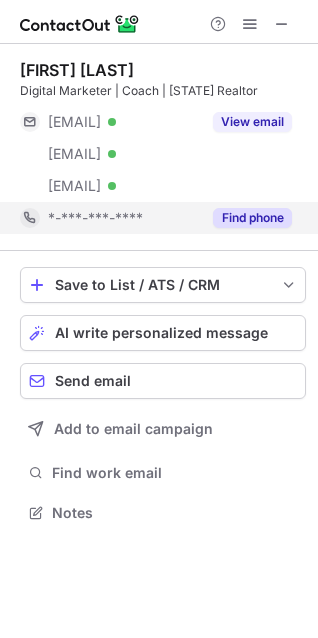 click on "Find phone" at bounding box center [252, 218] 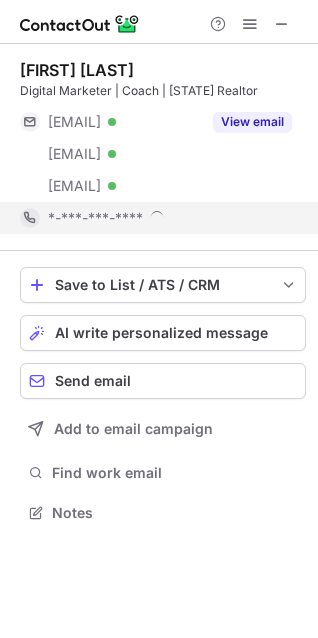 scroll, scrollTop: 10, scrollLeft: 9, axis: both 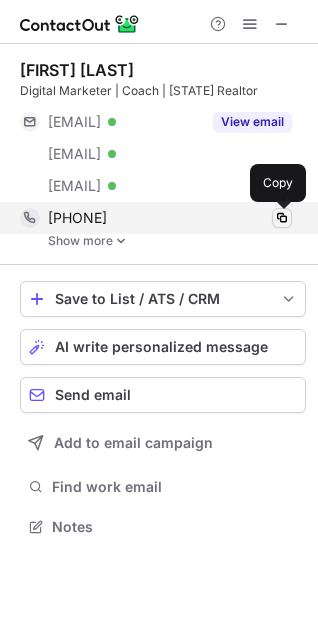 click at bounding box center (282, 218) 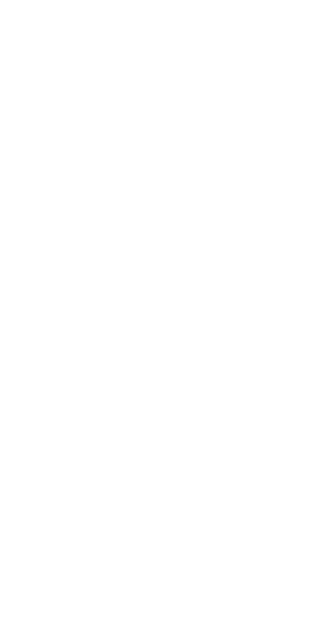 scroll, scrollTop: 0, scrollLeft: 0, axis: both 